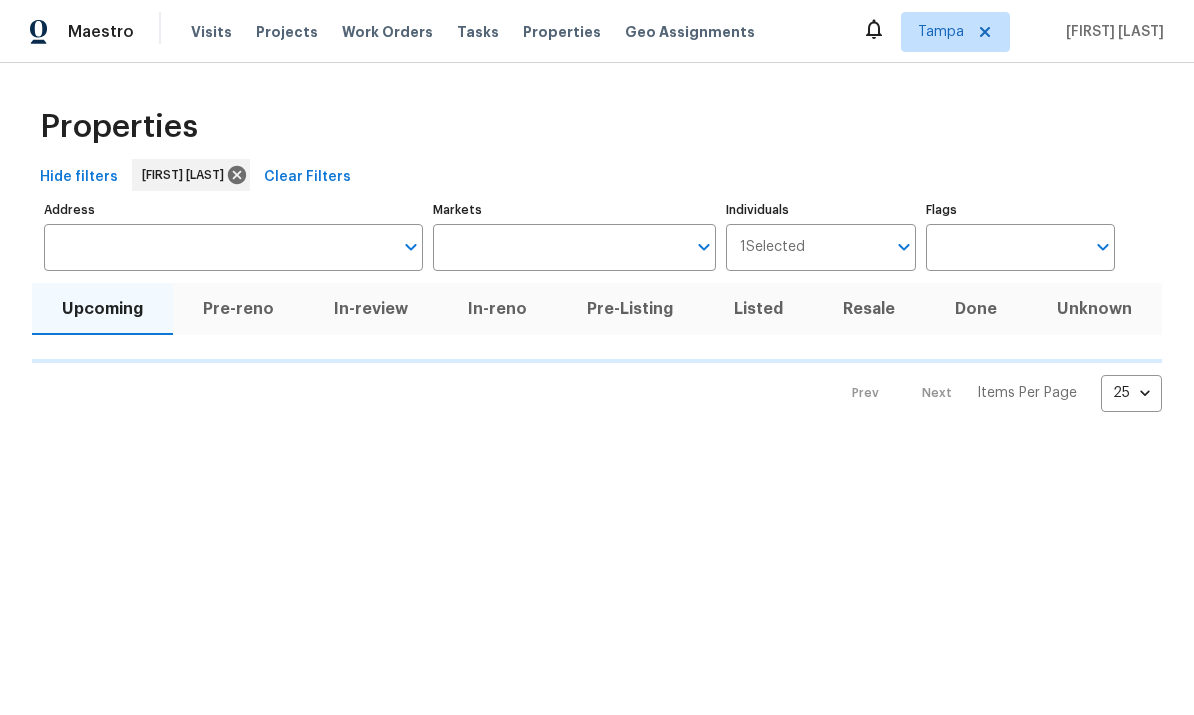 scroll, scrollTop: 0, scrollLeft: 0, axis: both 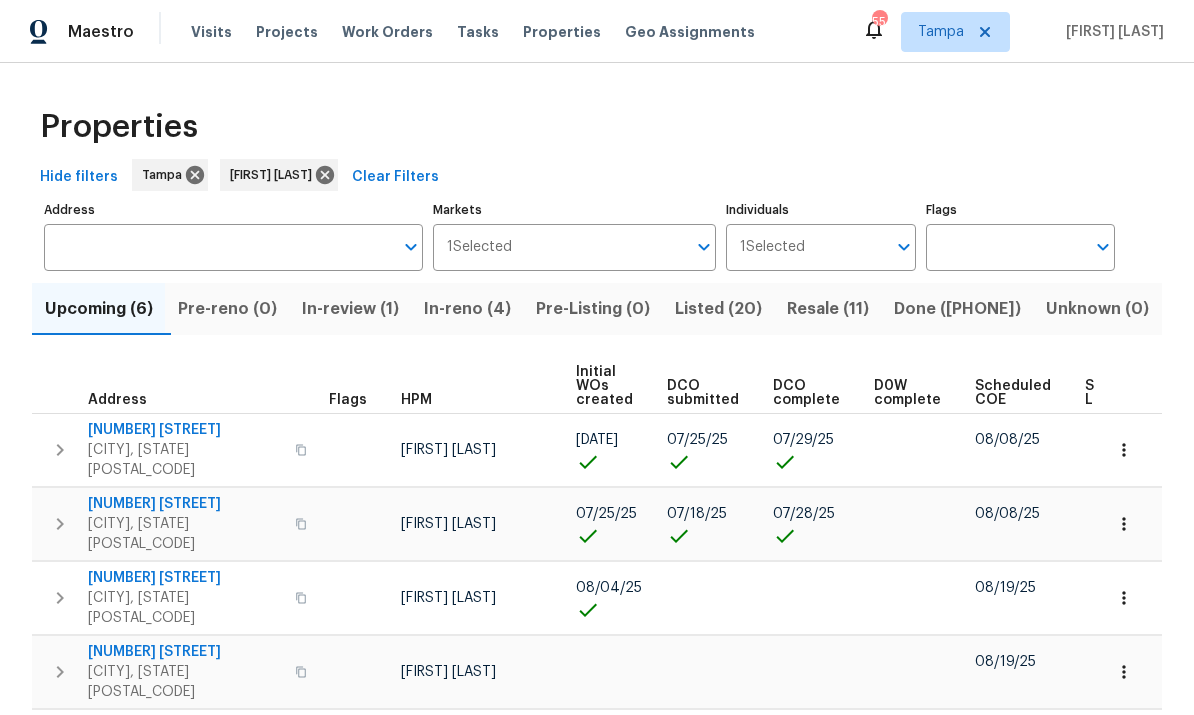 click on "In-reno (4)" at bounding box center (467, 309) 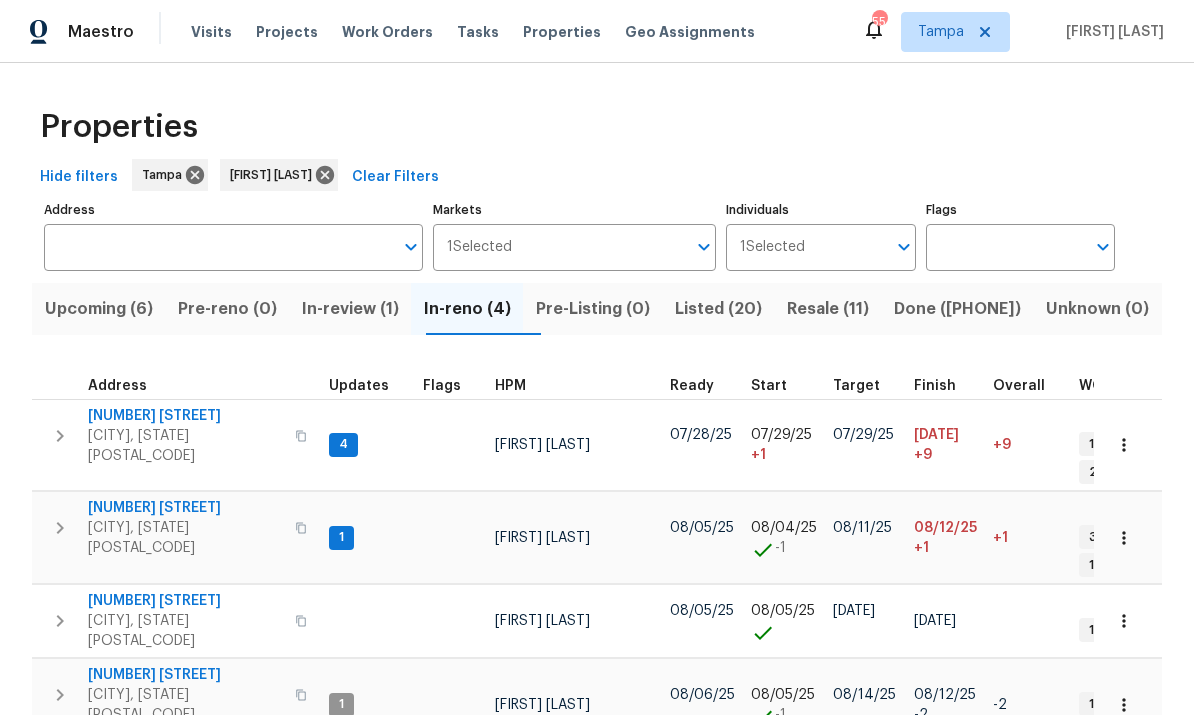 click on "[CITY], [STATE] [POSTAL_CODE]" at bounding box center [185, 446] 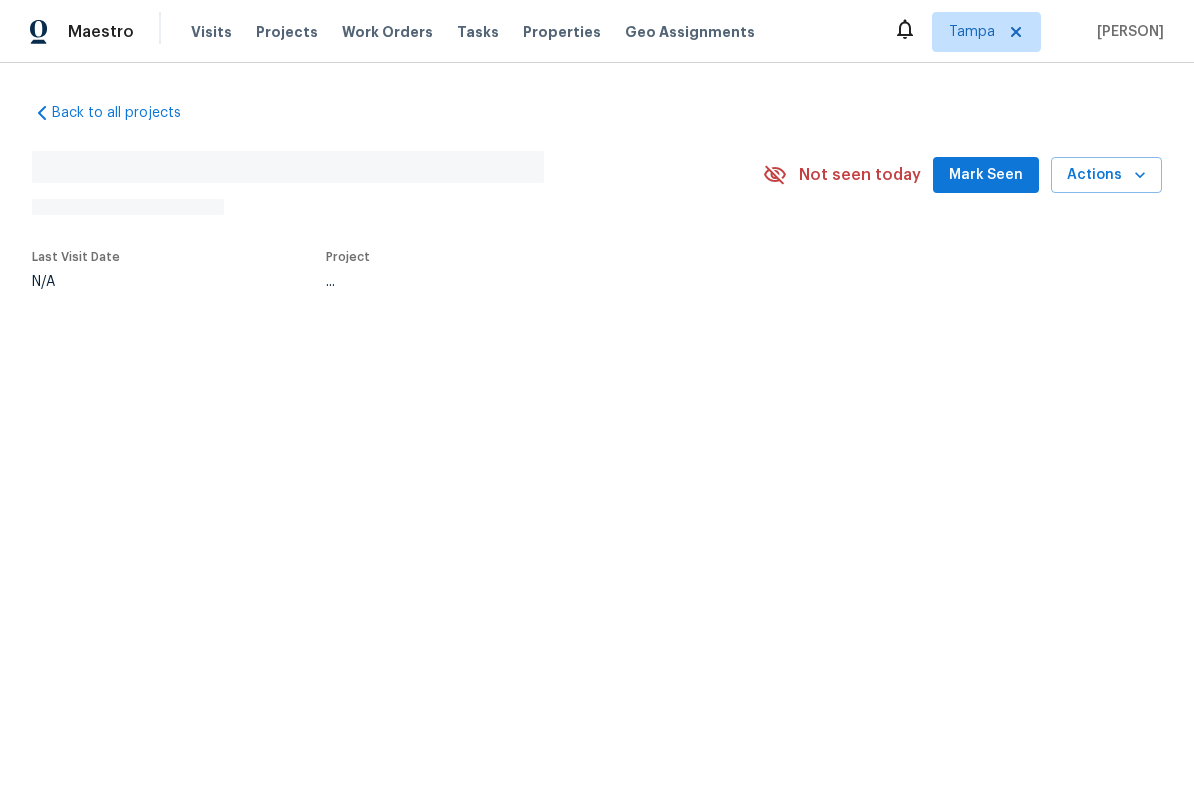 scroll, scrollTop: 0, scrollLeft: 0, axis: both 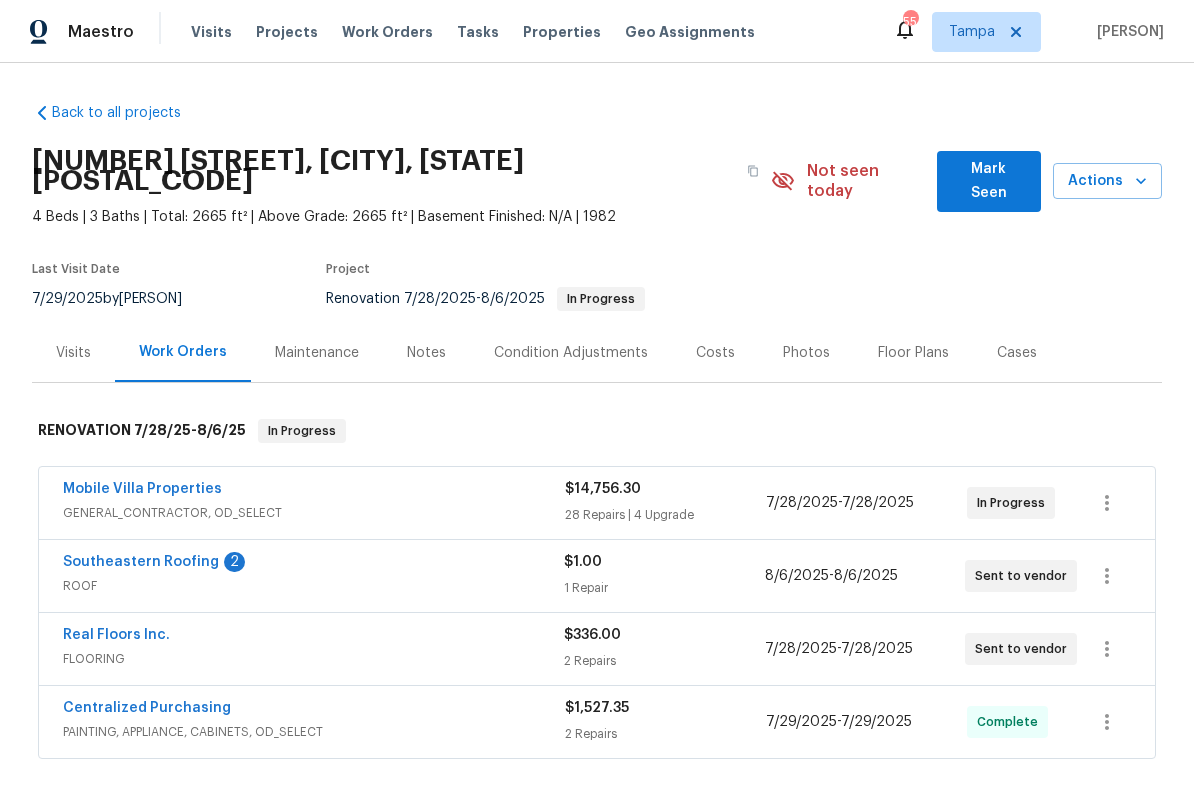 click on "Southeastern Roofing" at bounding box center (141, 562) 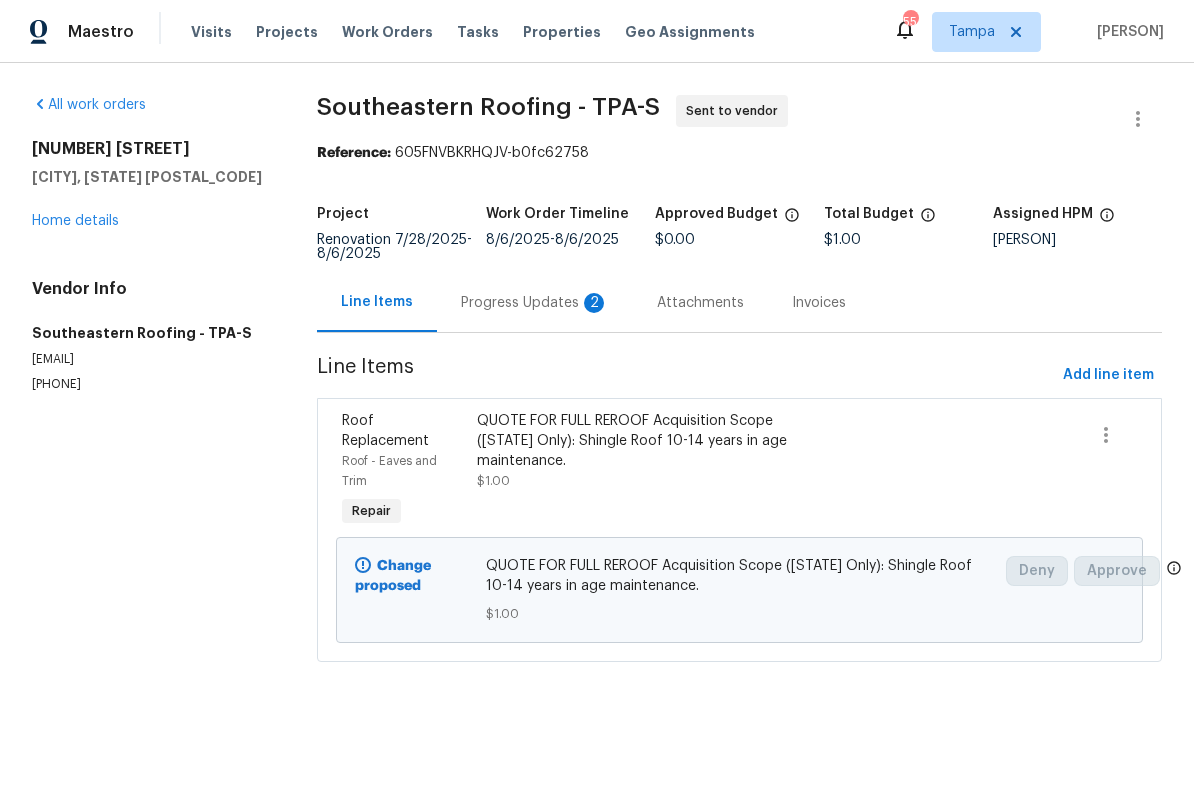 click on "Progress Updates 2" at bounding box center [535, 303] 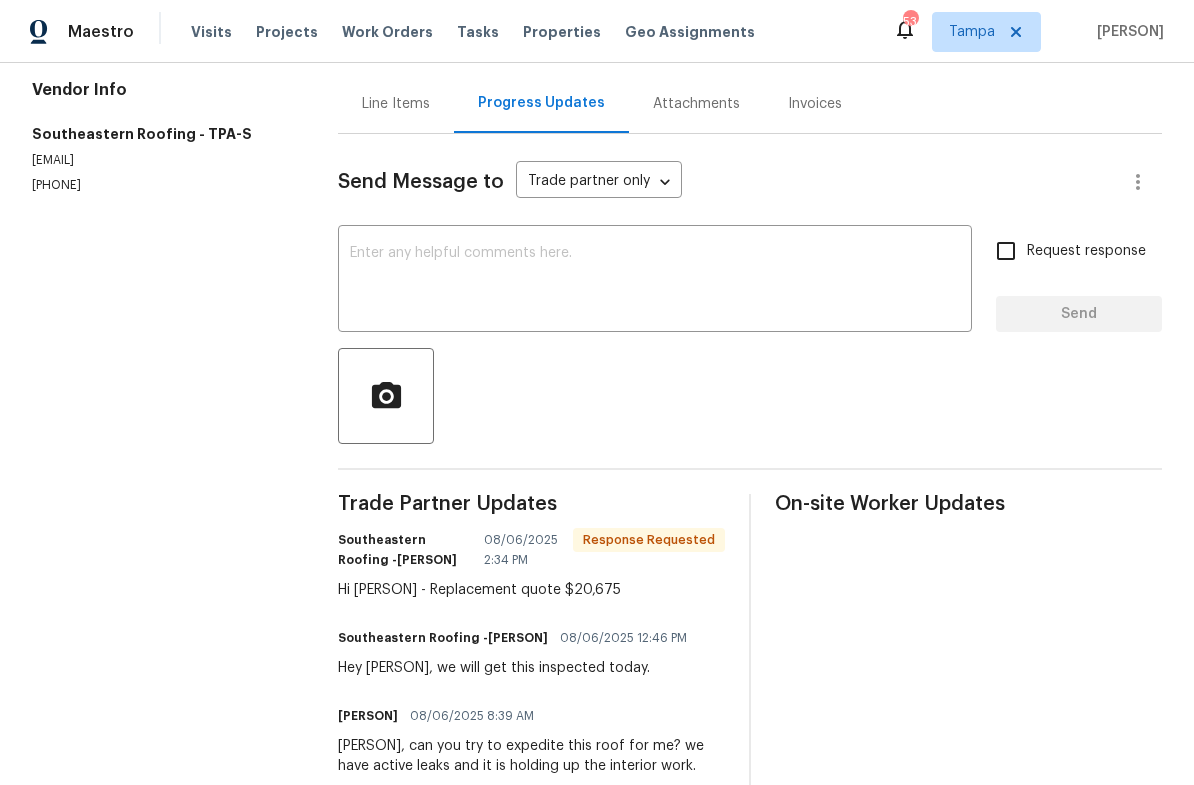 scroll, scrollTop: 198, scrollLeft: 0, axis: vertical 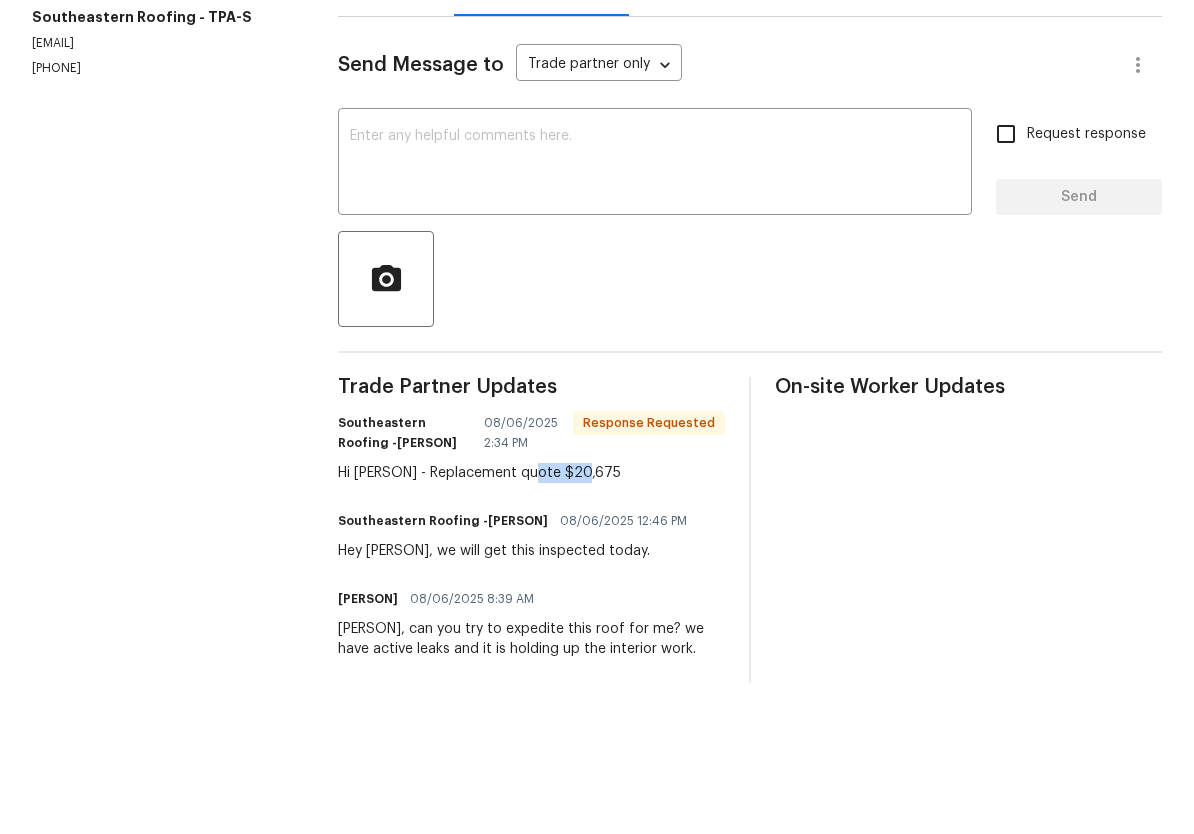 copy on "$20,675" 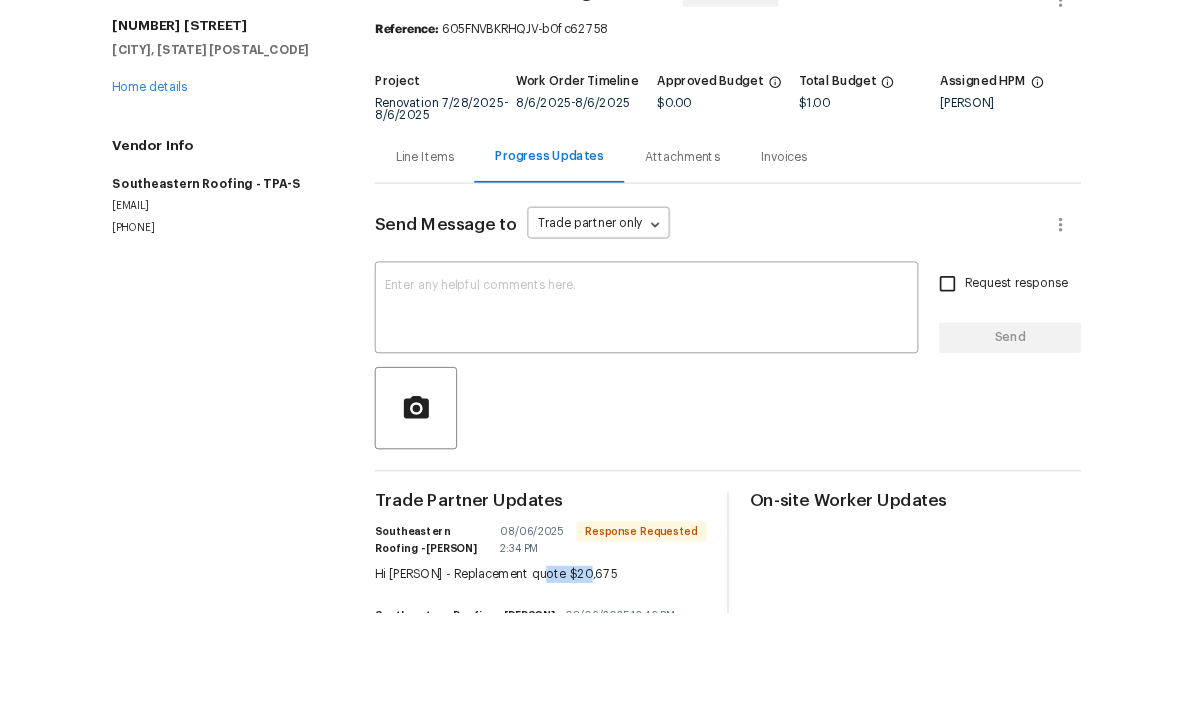 scroll, scrollTop: 0, scrollLeft: 0, axis: both 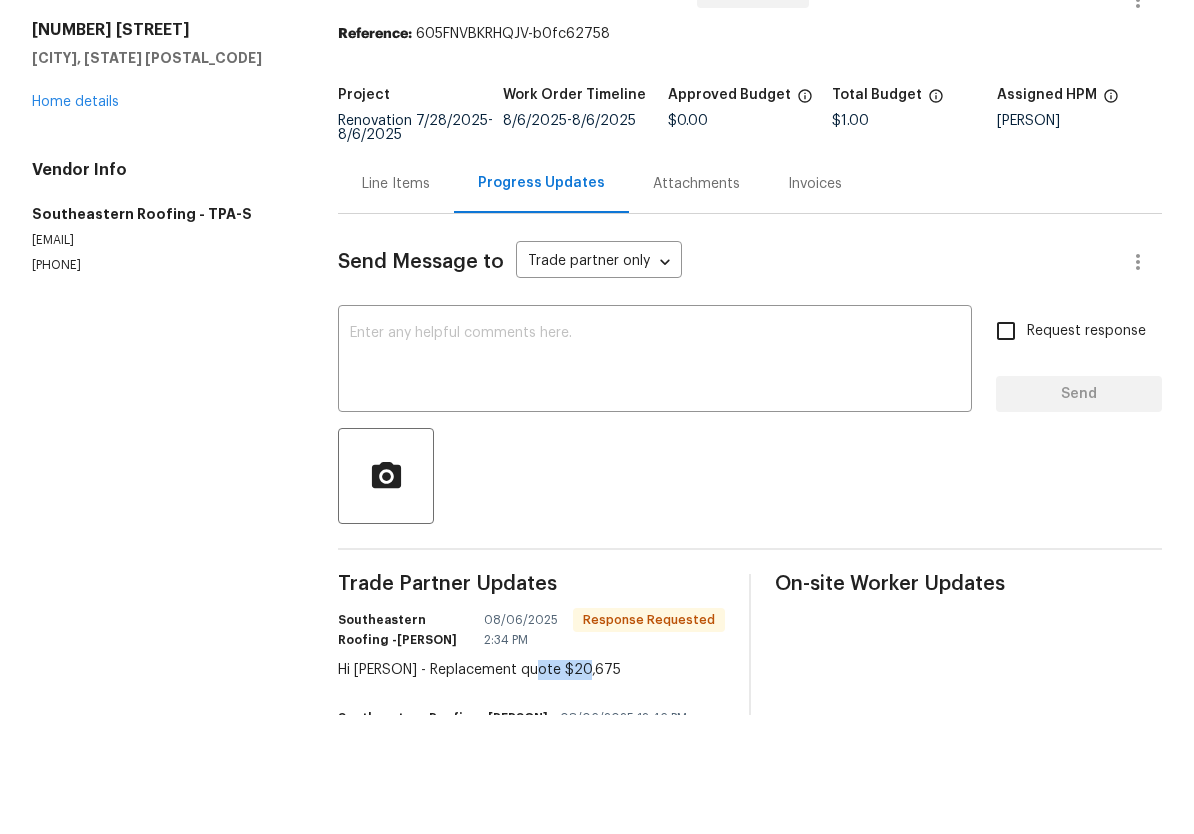 click on "Line Items" at bounding box center (396, 303) 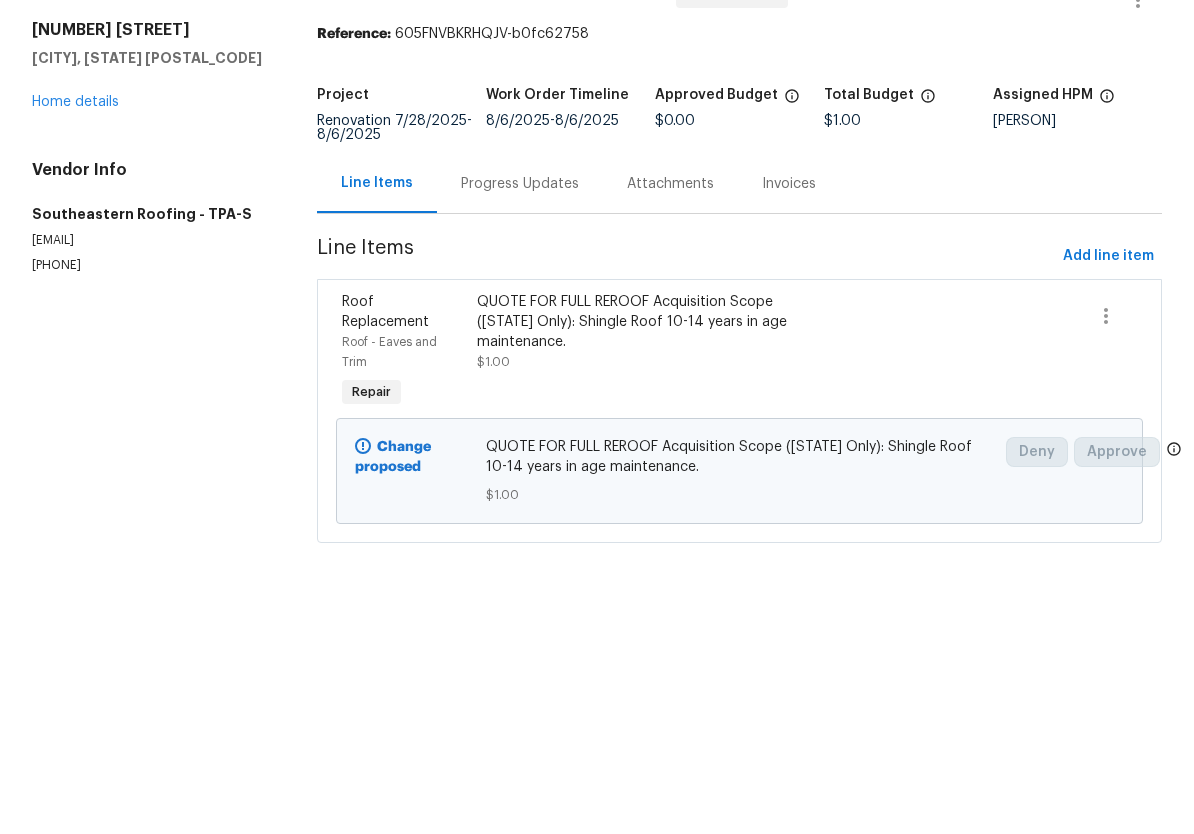 click on "QUOTE FOR FULL REROOF Acquisition Scope (Florida Only): Shingle Roof 10-14 years in age maintenance." at bounding box center [639, 441] 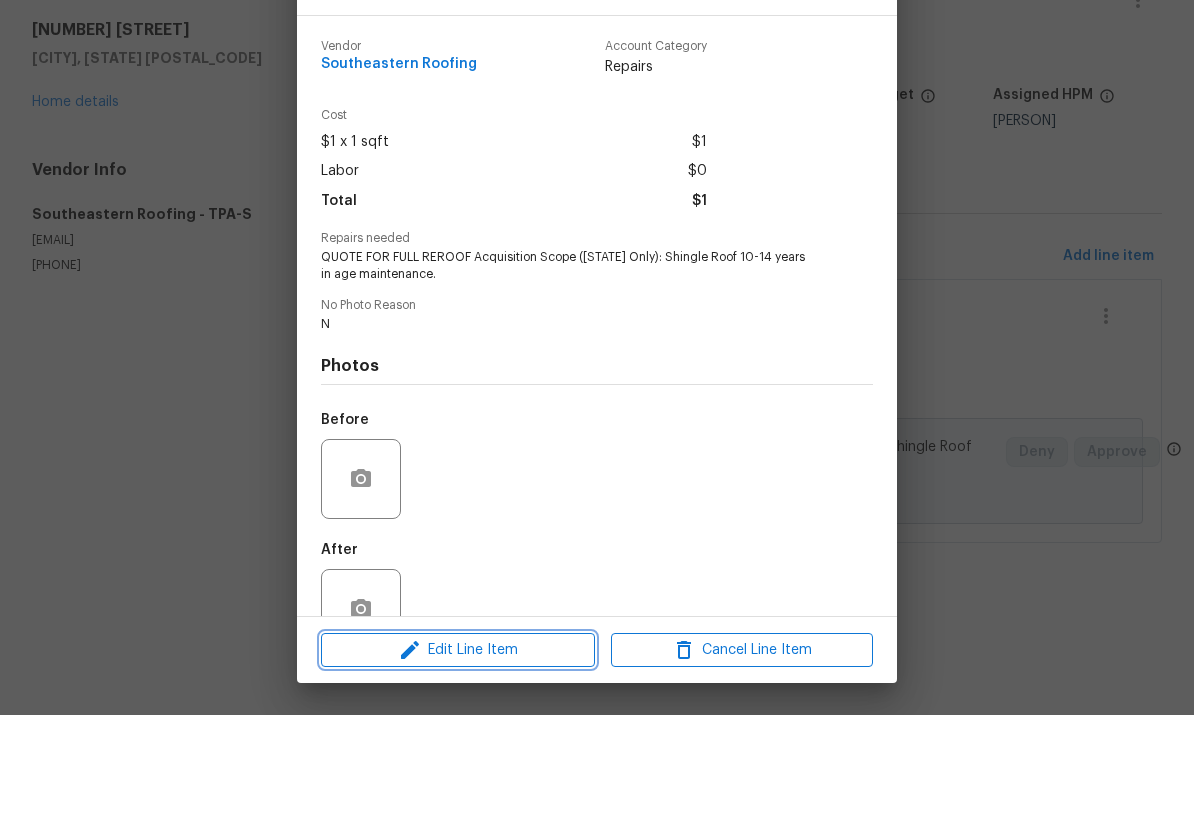 click on "Edit Line Item" at bounding box center (458, 769) 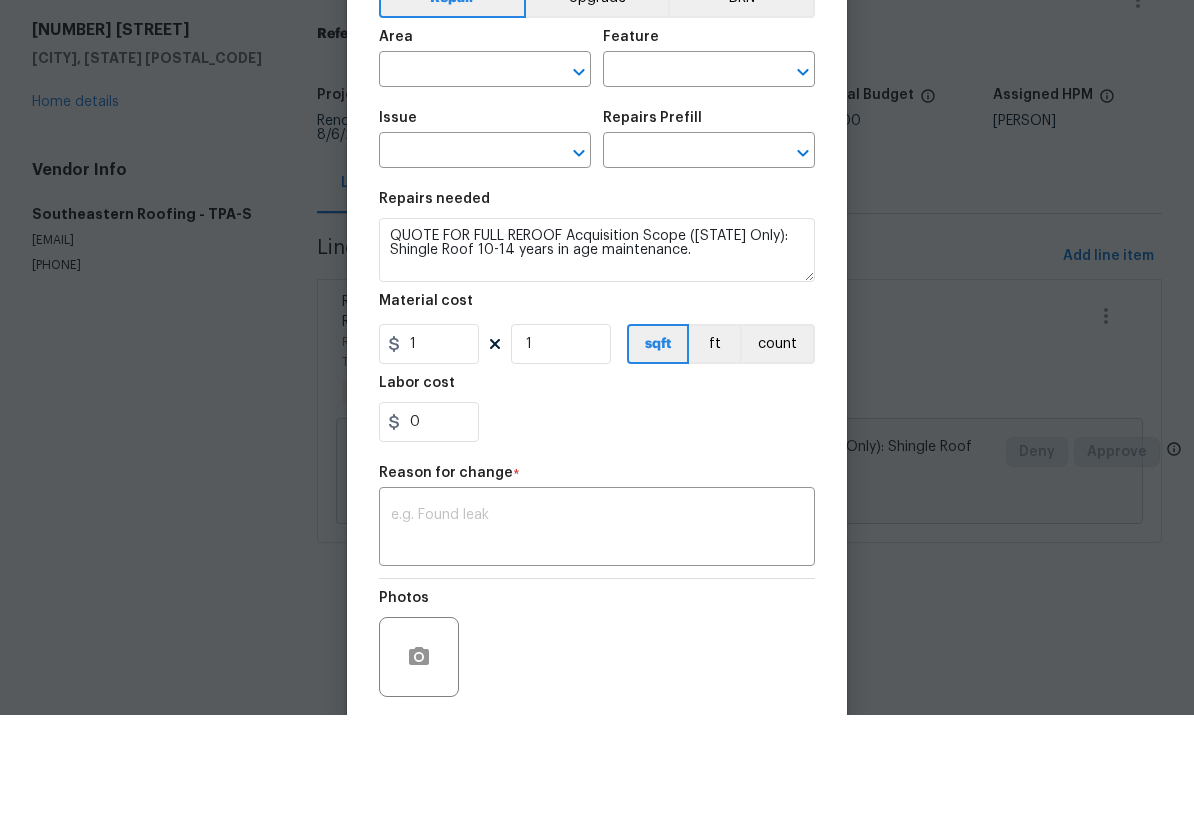 type on "Roof" 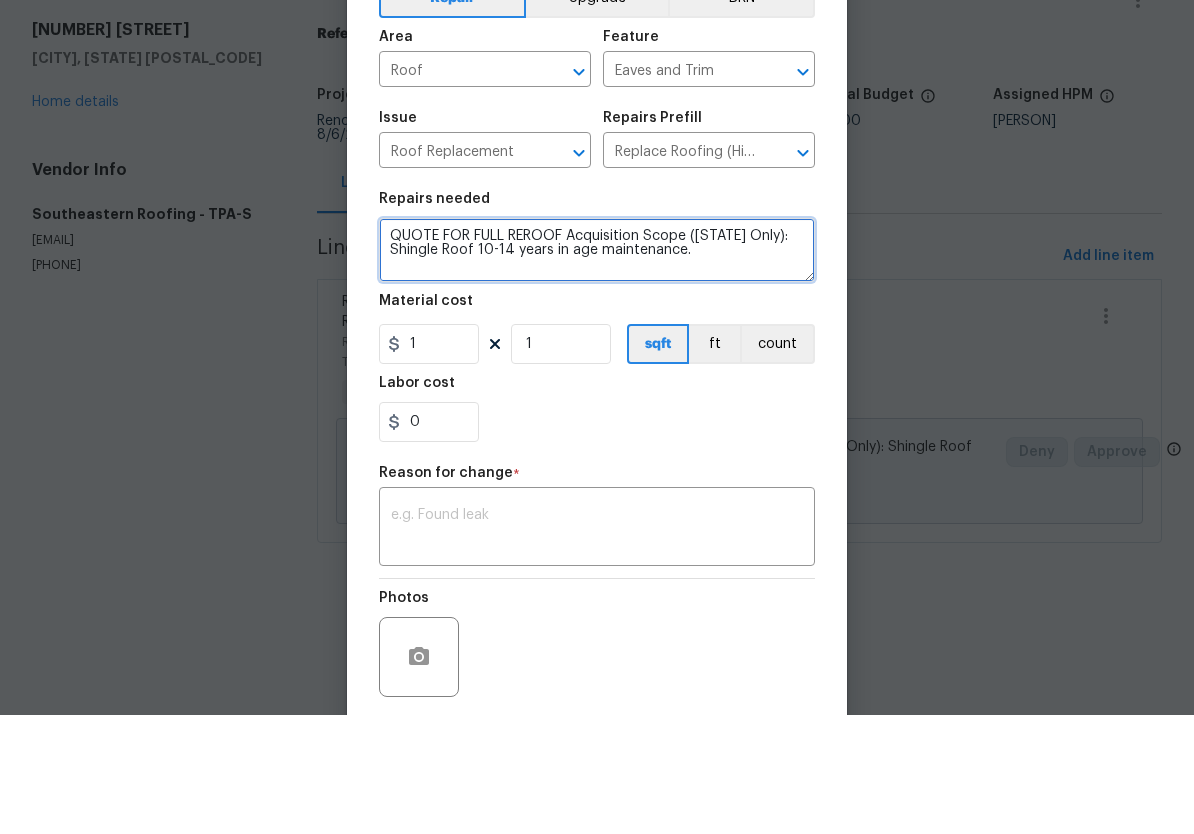 click on "QUOTE FOR FULL REROOF Acquisition Scope (Florida Only): Shingle Roof 10-14 years in age maintenance." at bounding box center (597, 369) 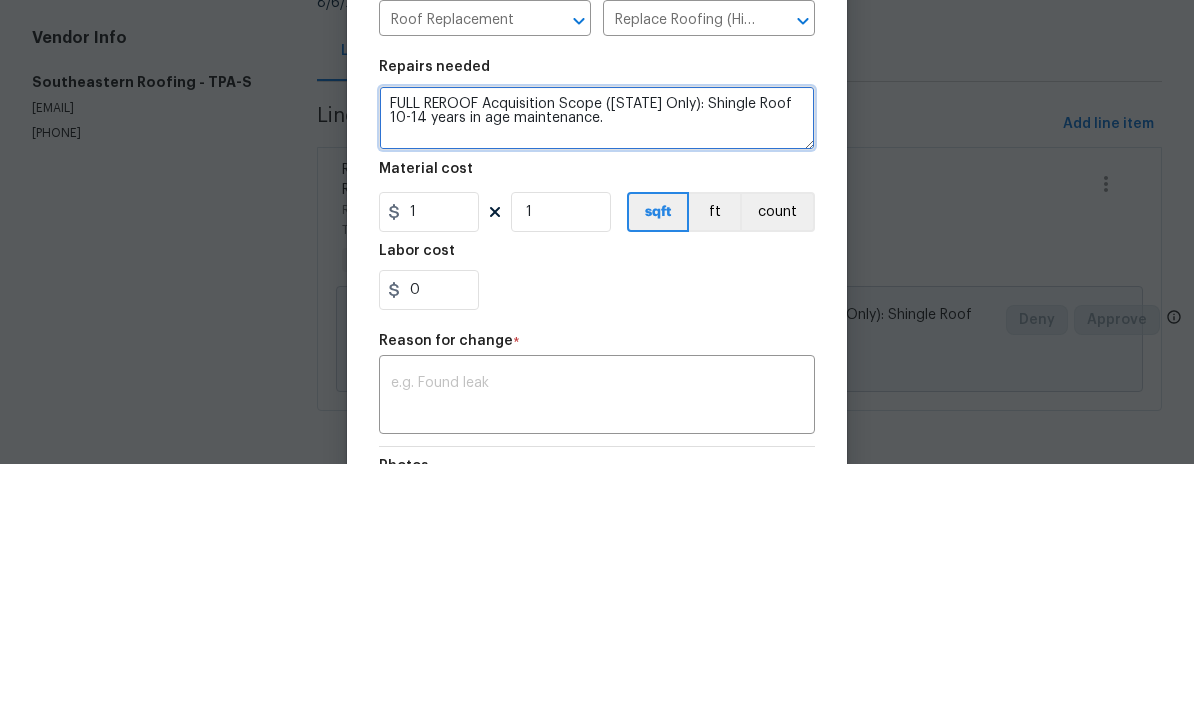 type on "FULL REROOF Acquisition Scope (Florida Only): Shingle Roof 10-14 years in age maintenance." 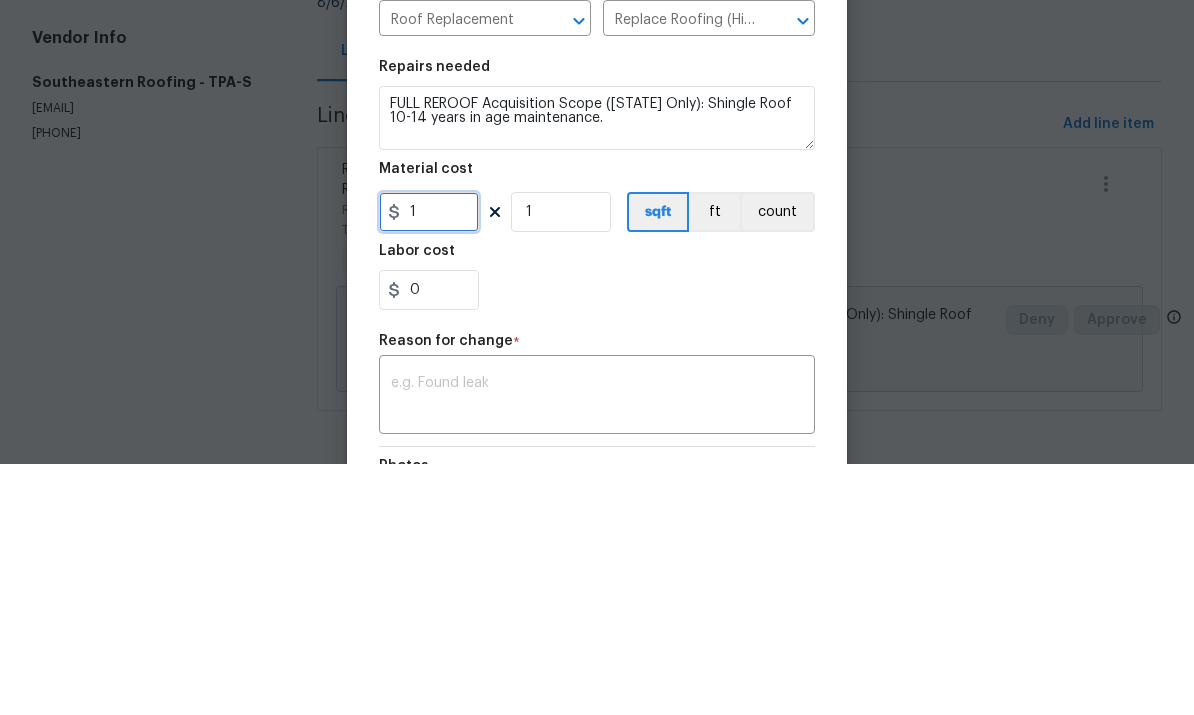 click on "1" at bounding box center [429, 463] 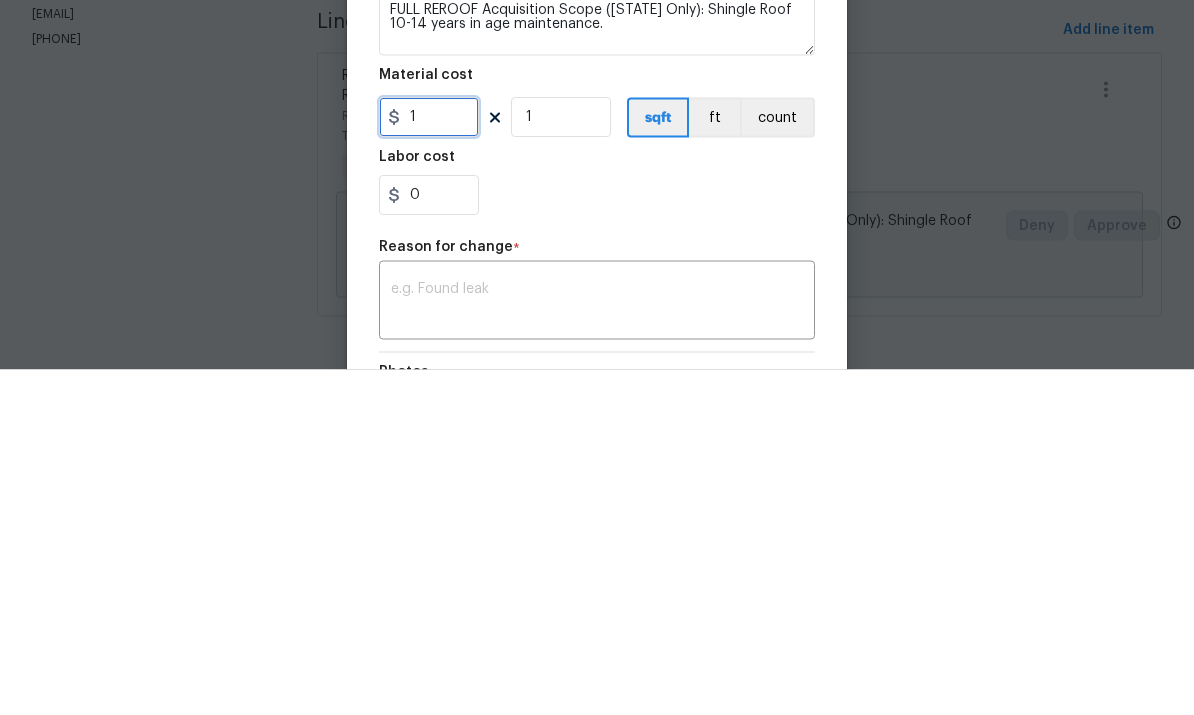 type on "0" 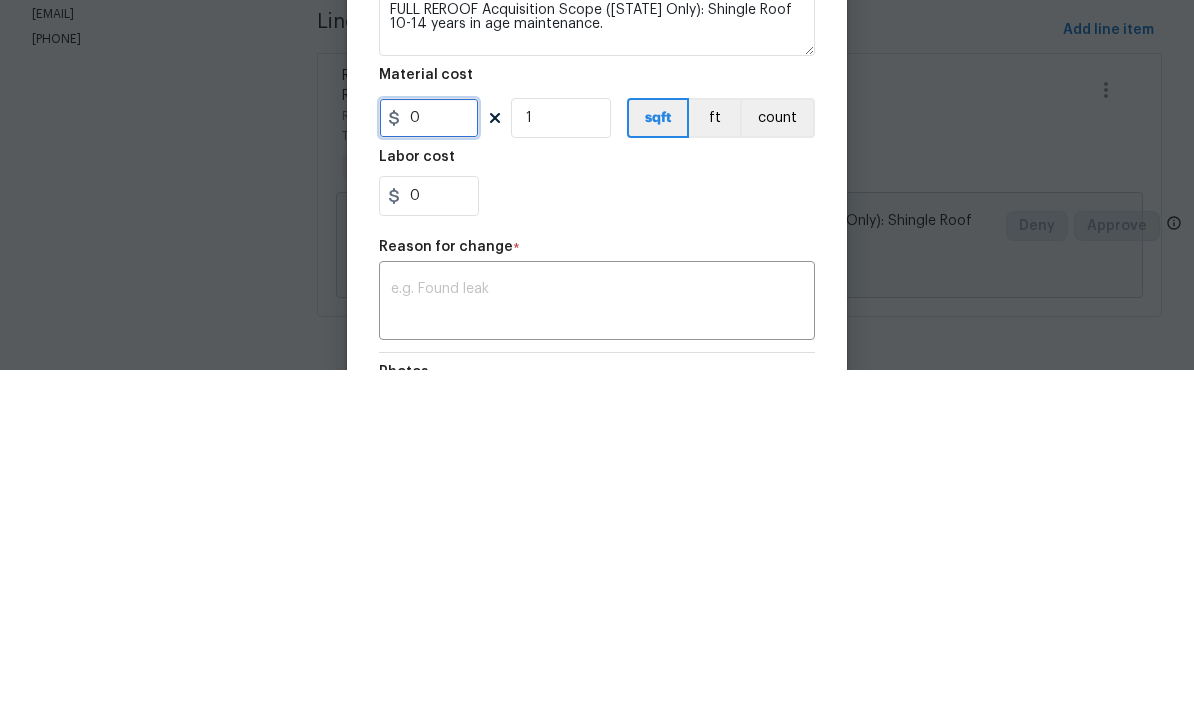 click on "0" at bounding box center [429, 463] 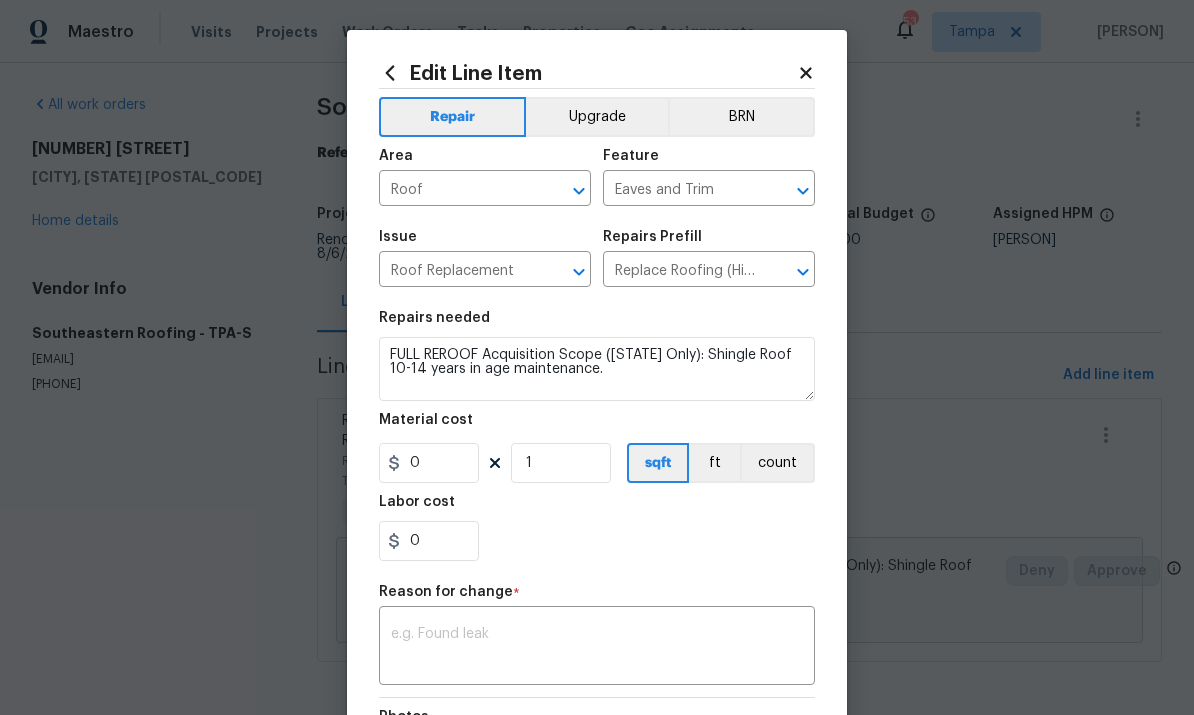 click at bounding box center (597, 648) 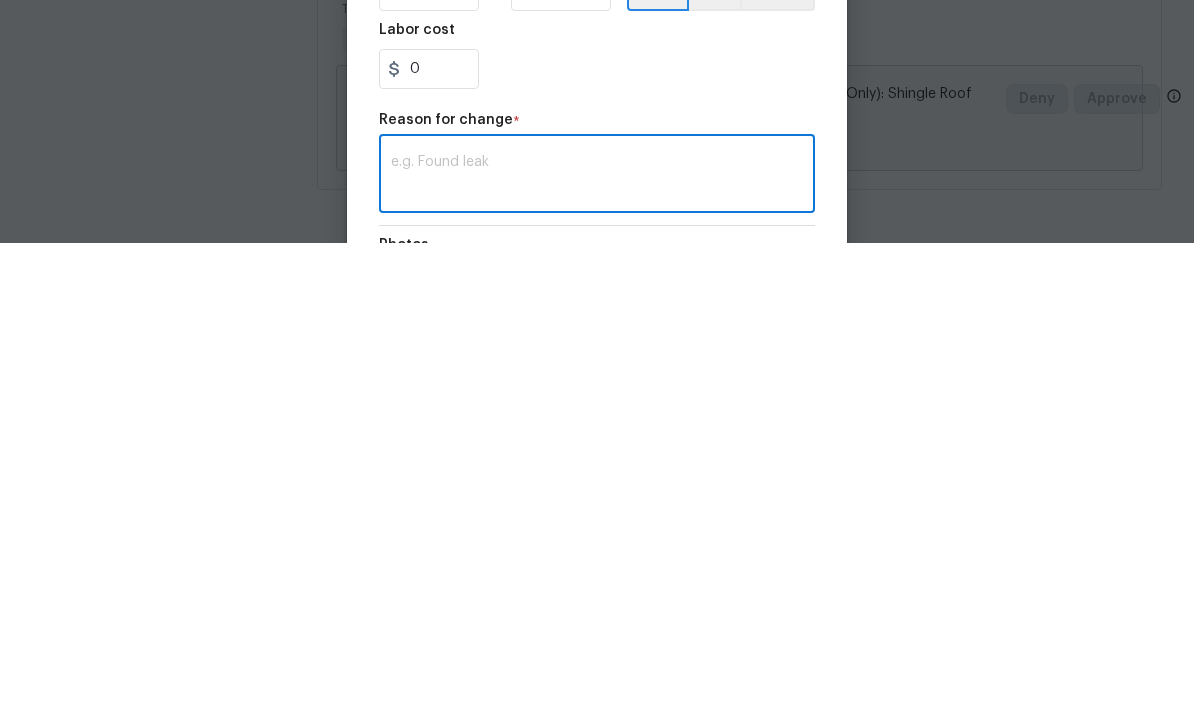 click at bounding box center [597, 648] 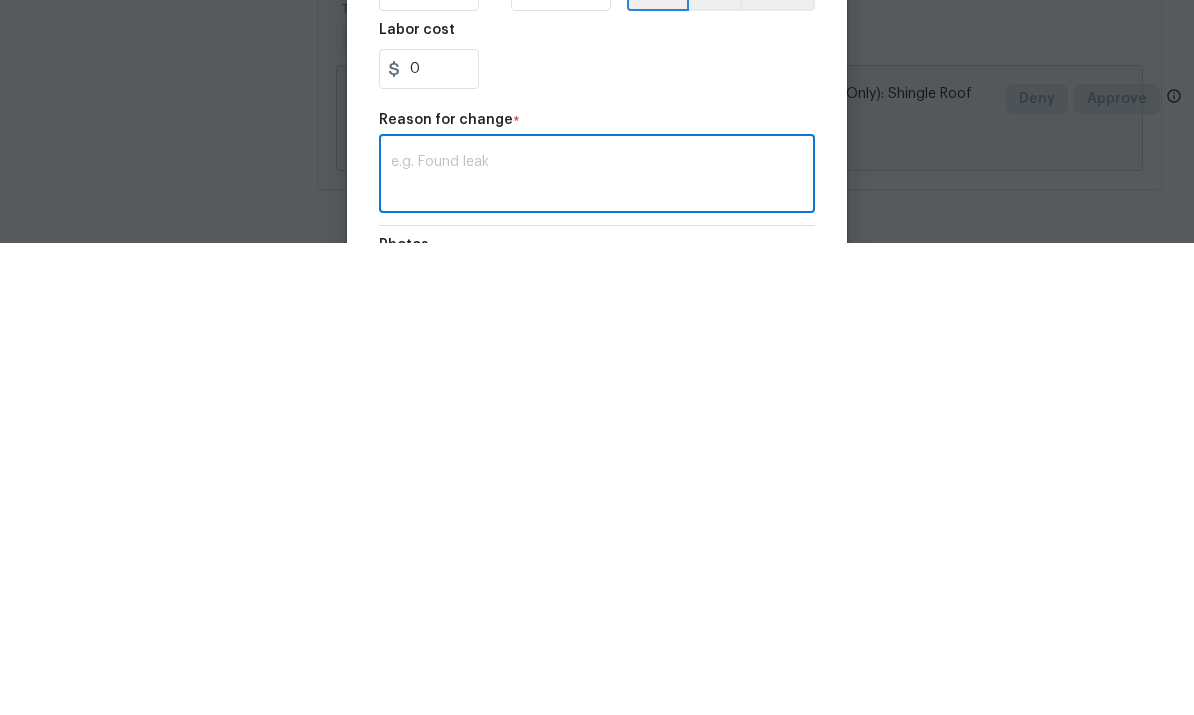 paste on "$20,675" 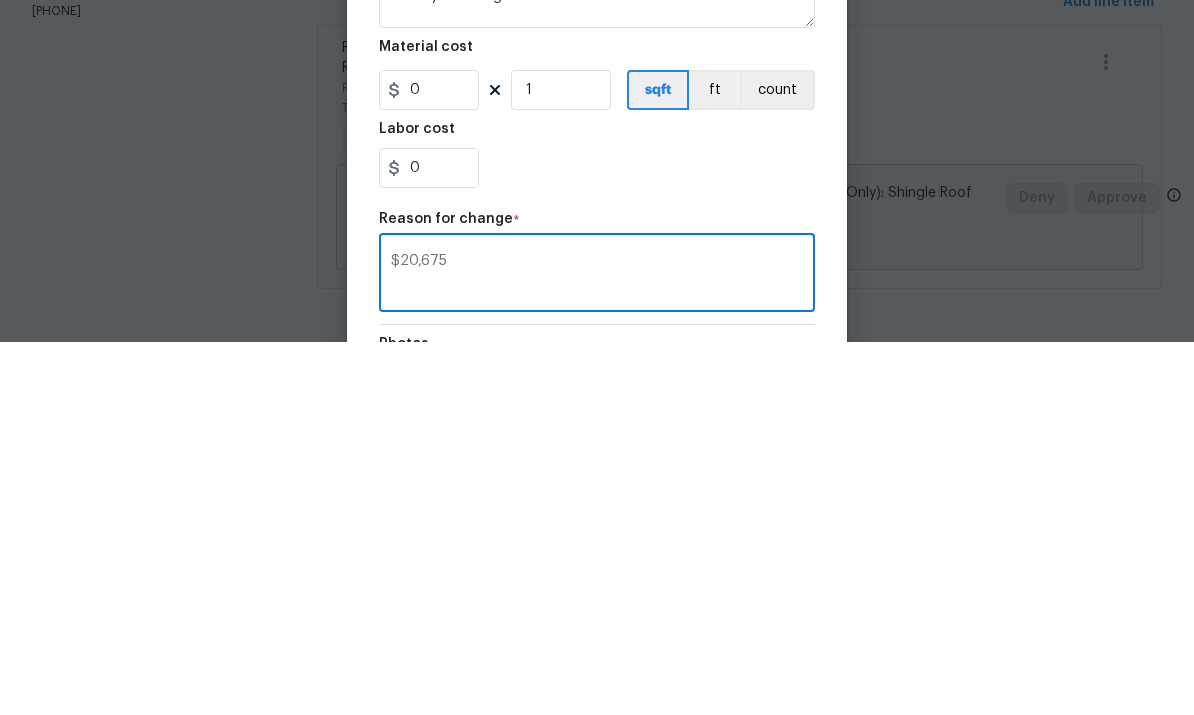 type on "$20,675" 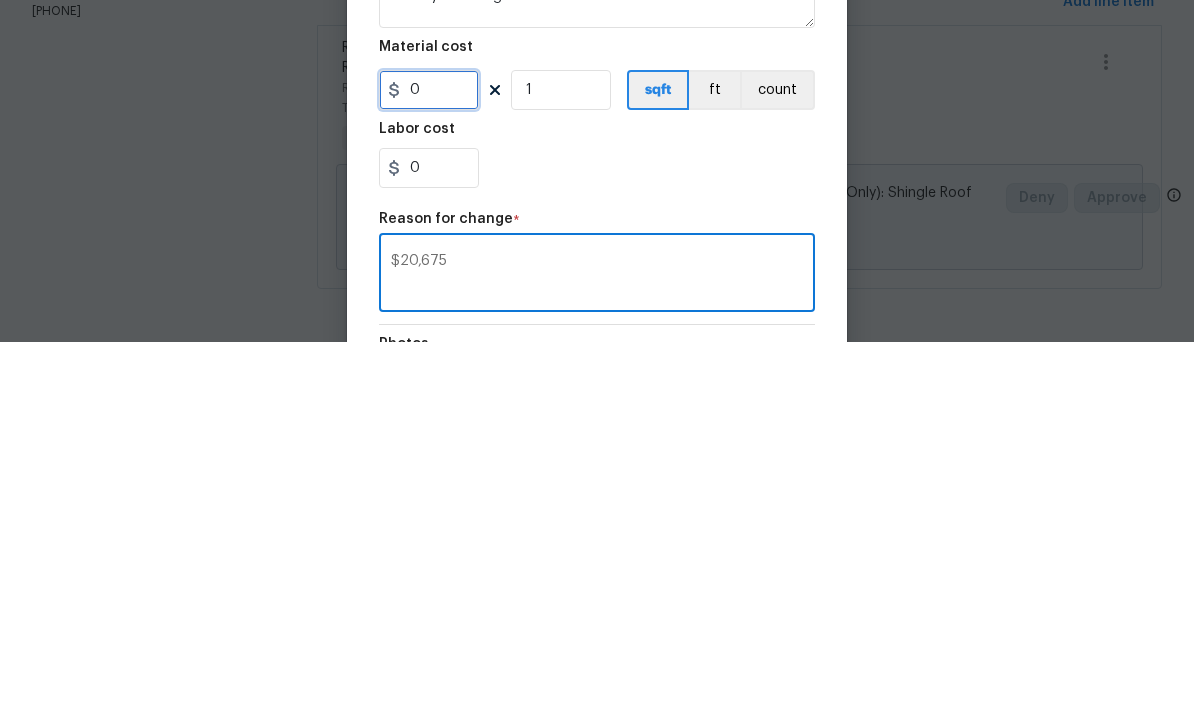 click on "0" at bounding box center (429, 463) 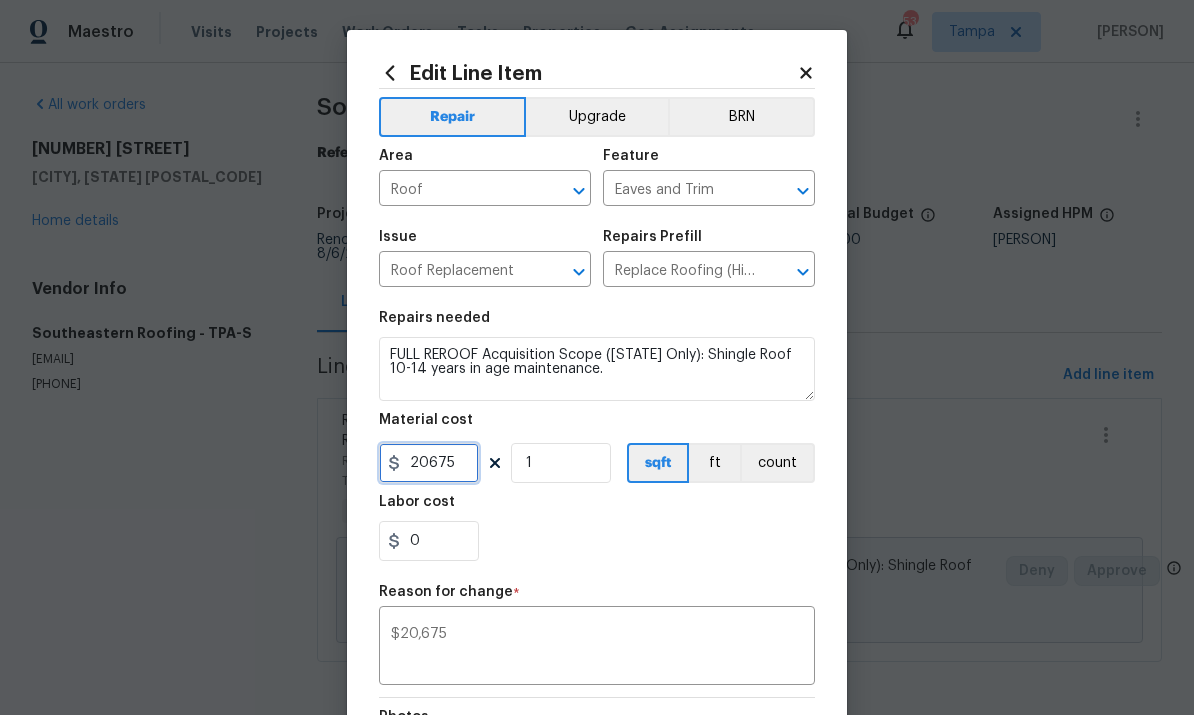 type on "20675" 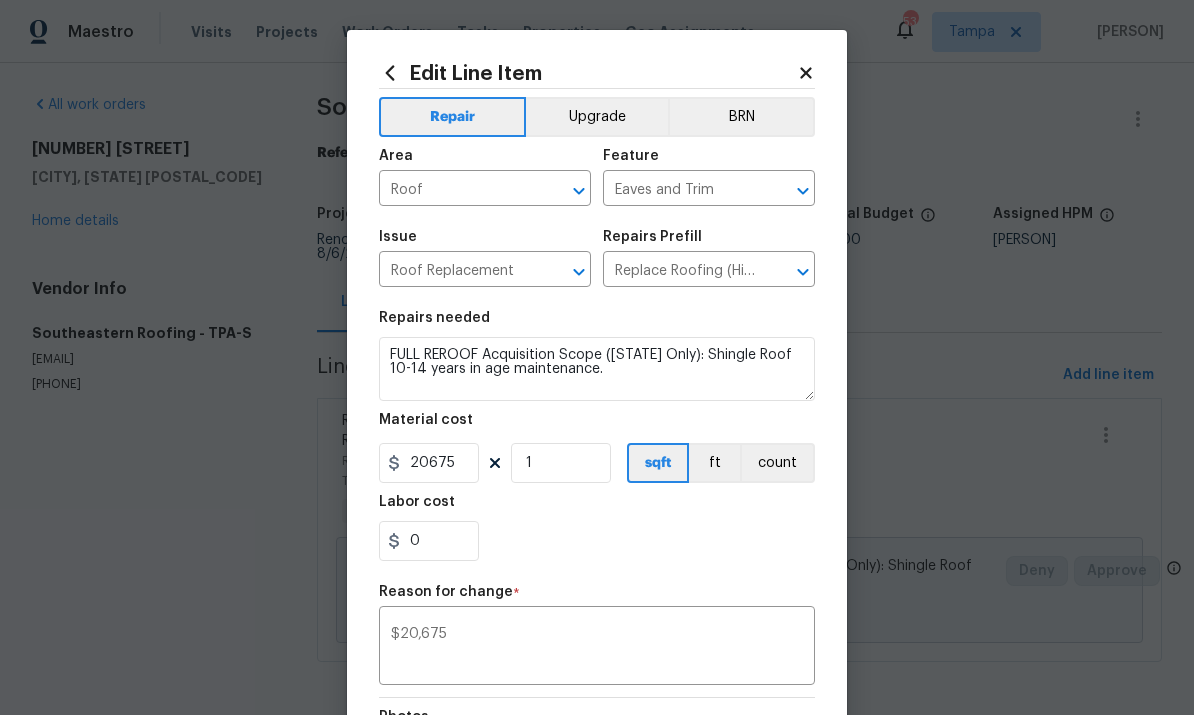 click on "FULL REROOF Acquisition Scope (Florida Only): Shingle Roof 10-14 years in age maintenance." at bounding box center (597, 369) 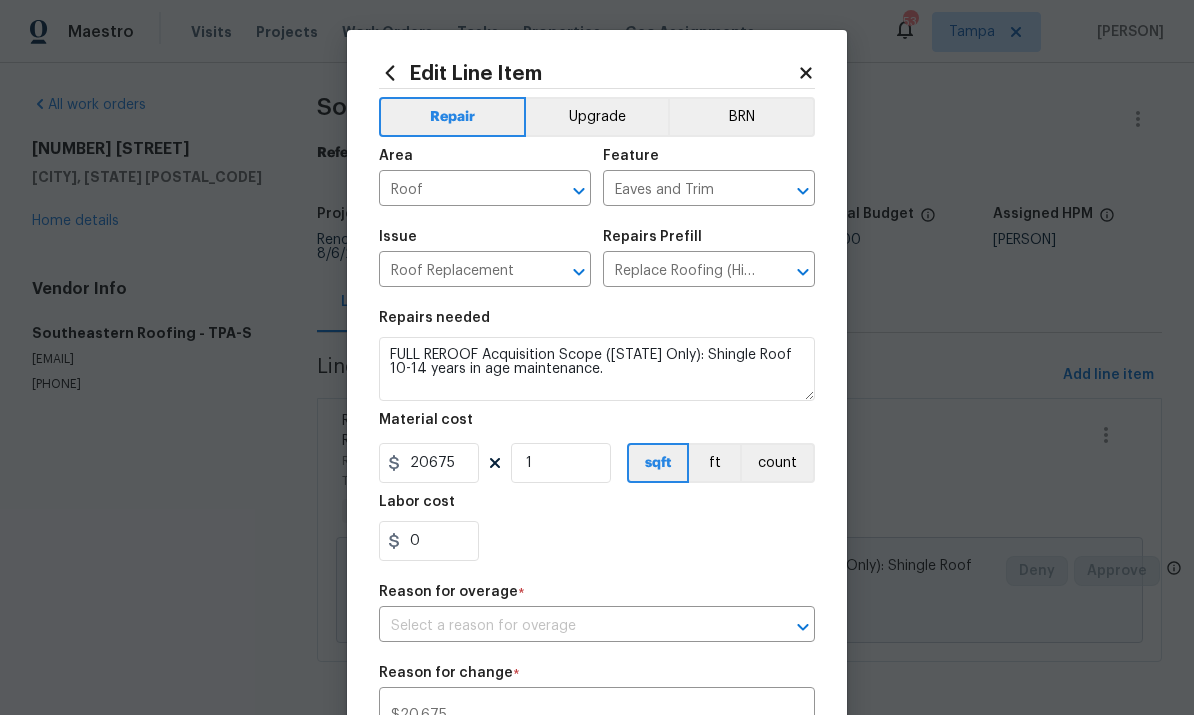 click at bounding box center (569, 626) 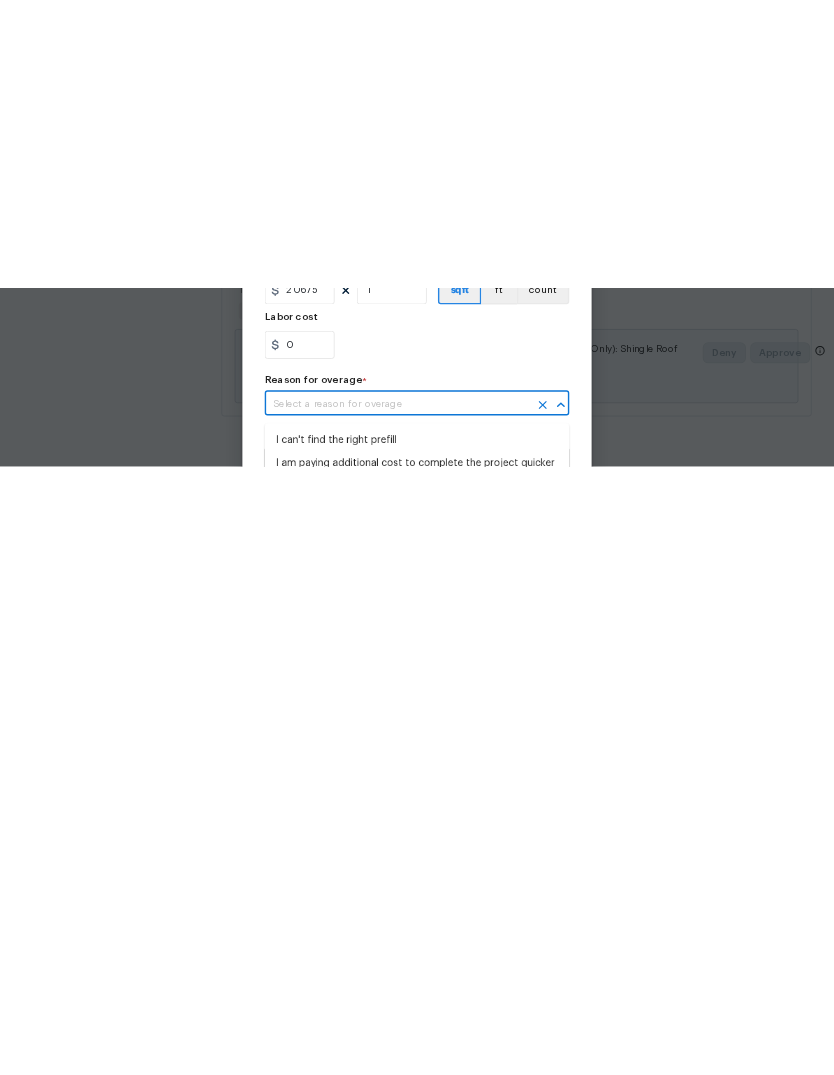 scroll, scrollTop: 0, scrollLeft: 0, axis: both 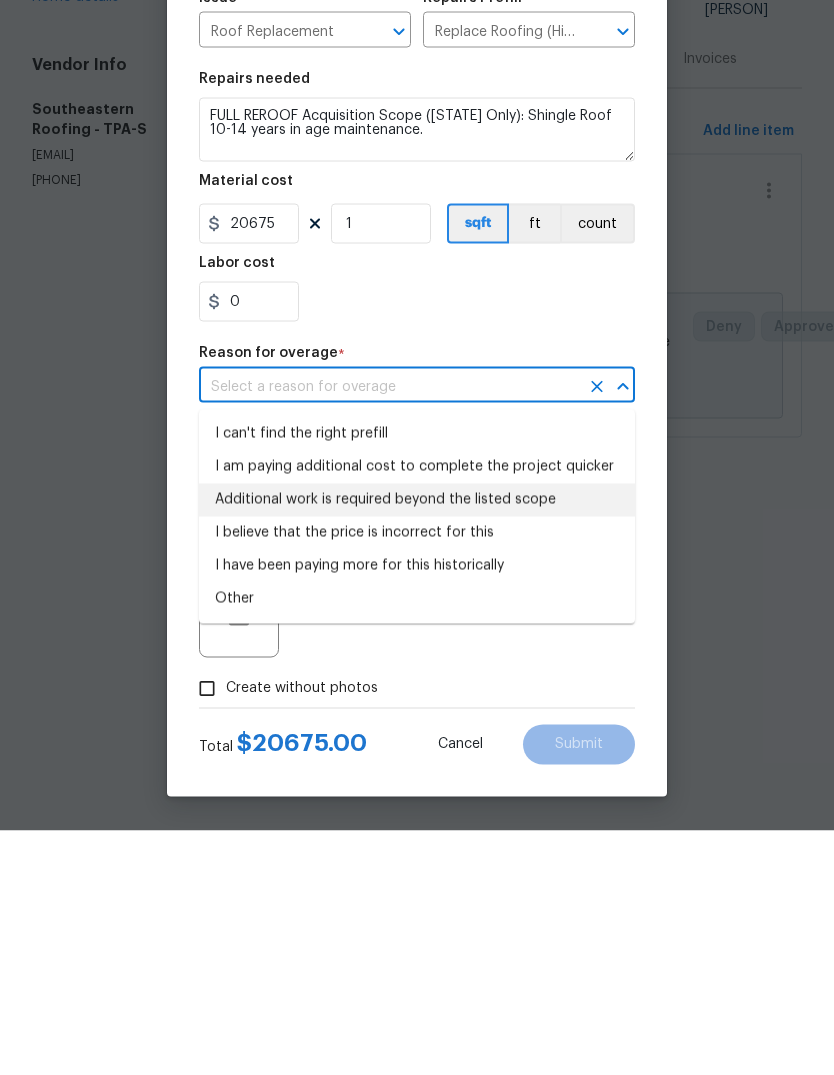 click on "Additional work is required beyond the listed scope" at bounding box center [417, 744] 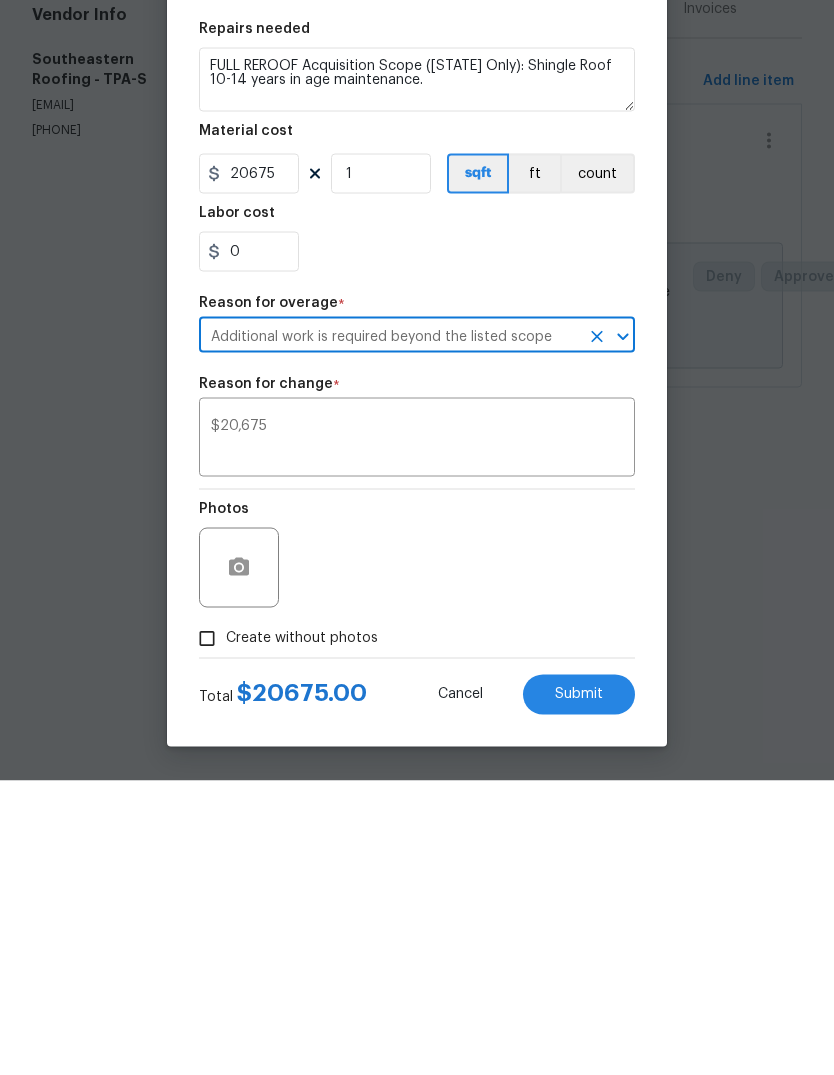 click on "Create without photos" at bounding box center (207, 933) 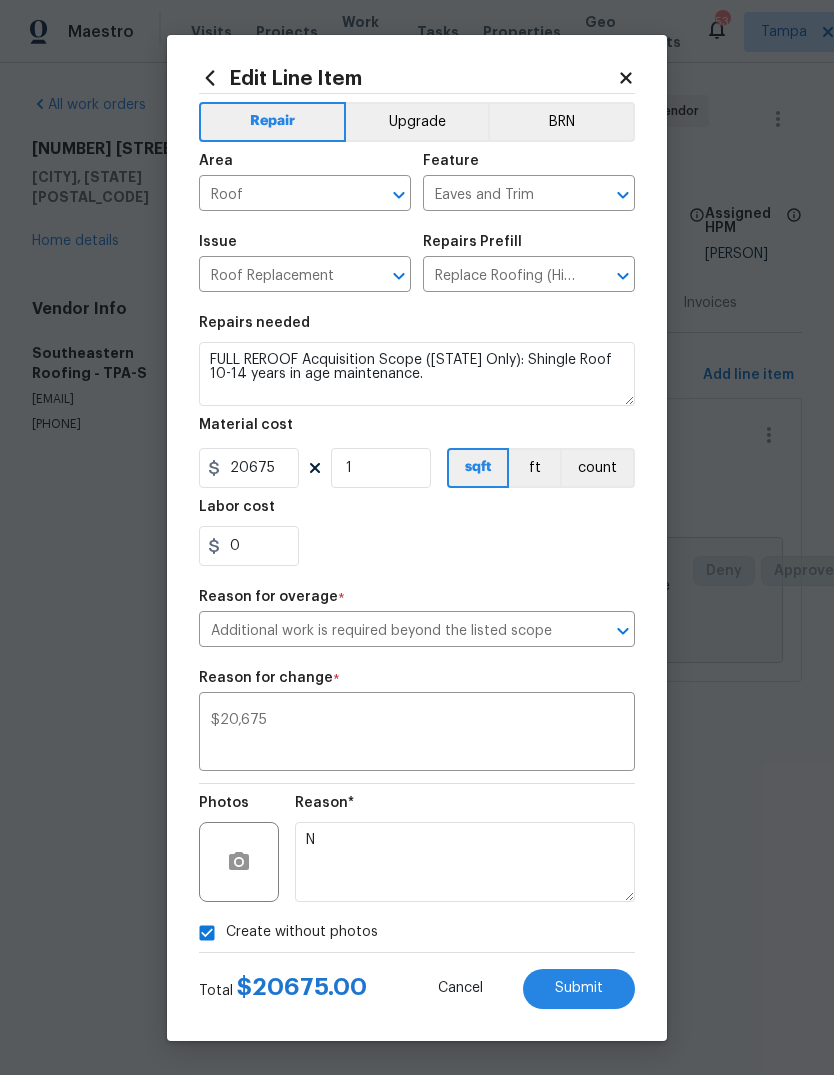 click on "Submit" at bounding box center [579, 988] 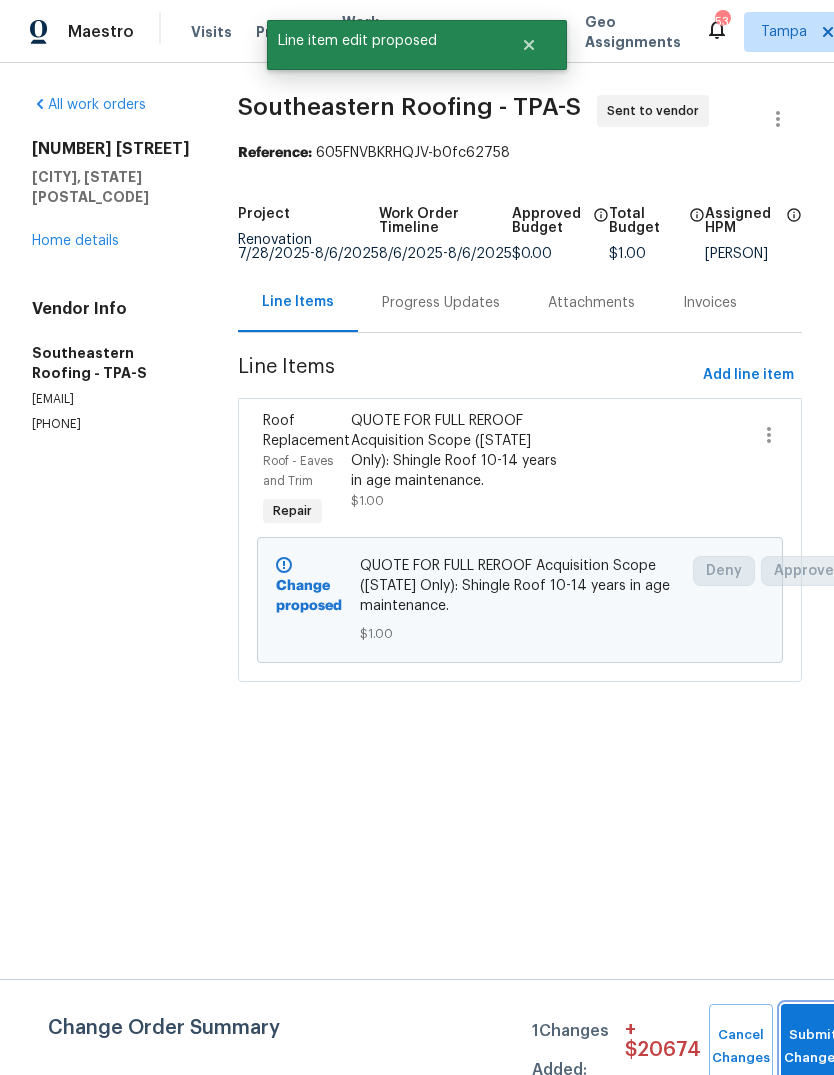 click on "Submit Changes" at bounding box center (813, 1047) 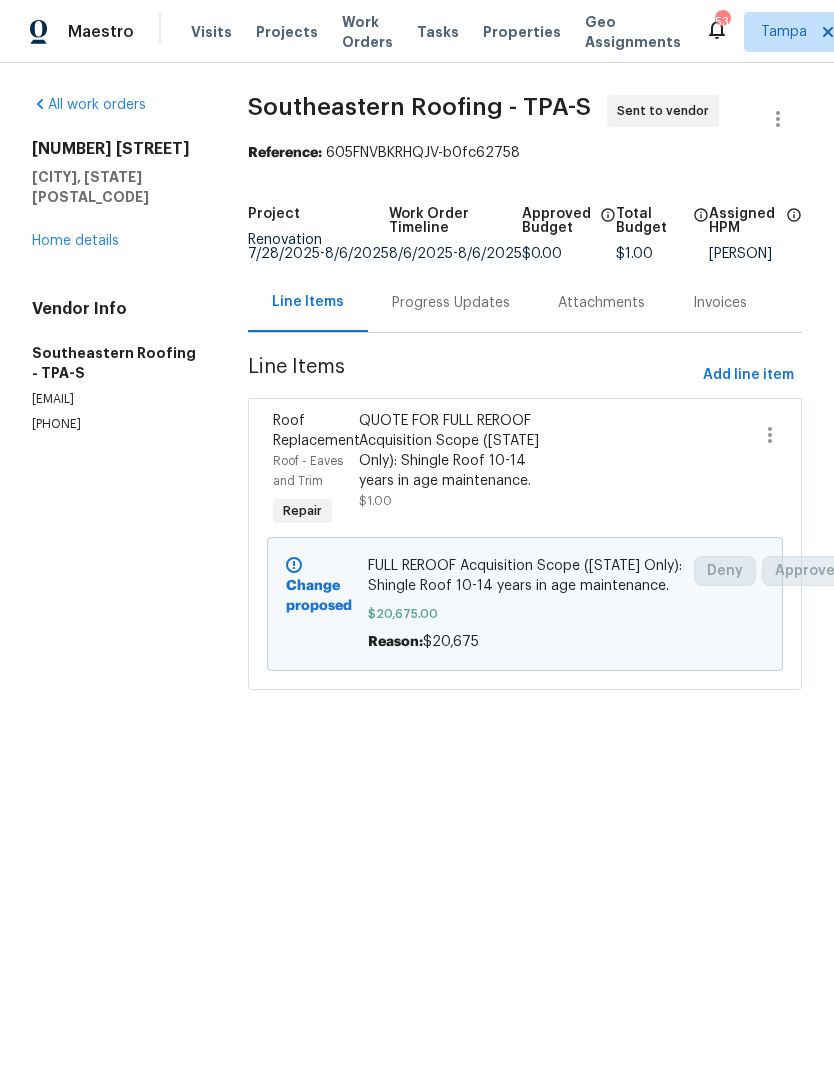 click on "Progress Updates" at bounding box center [451, 303] 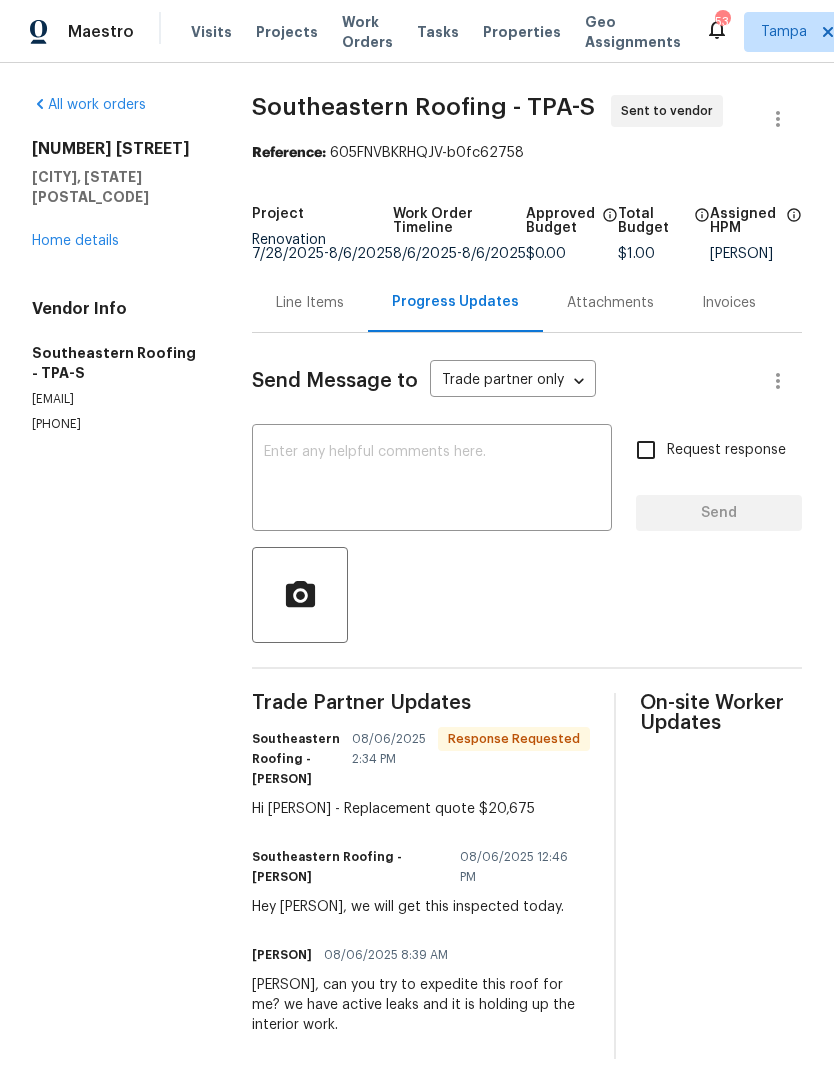 click at bounding box center (432, 480) 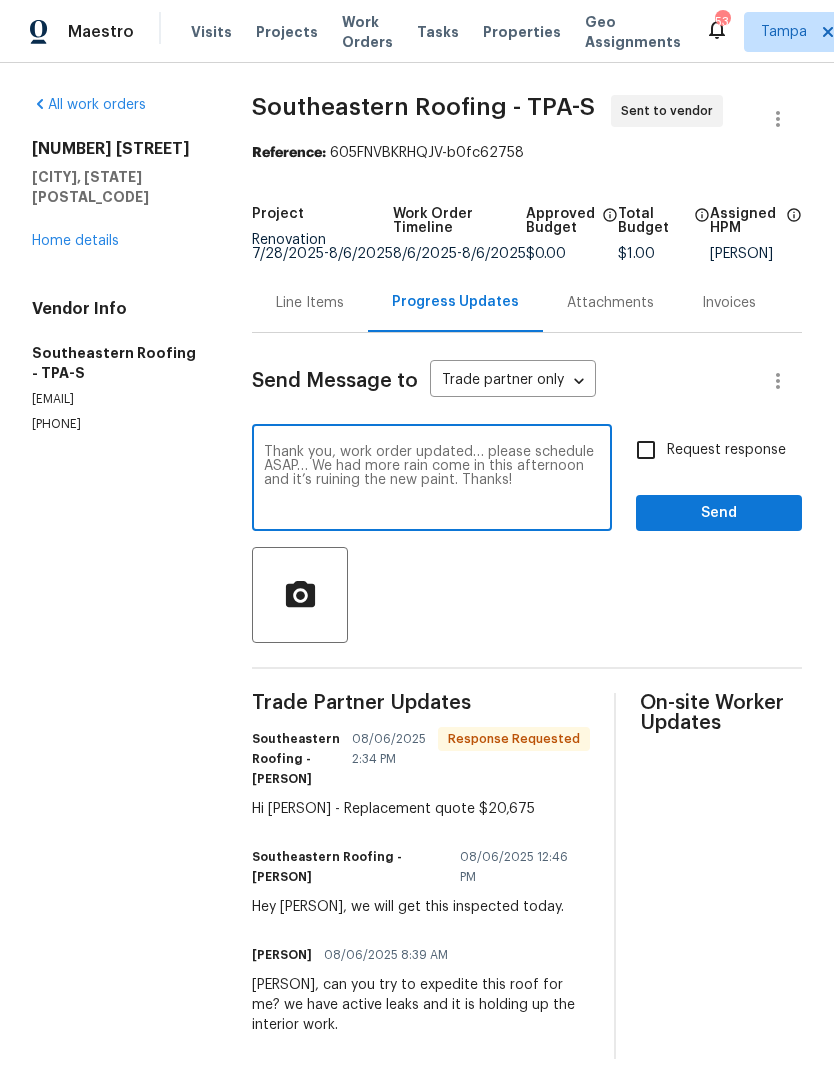 type on "Thank you, work order updated… please schedule ASAP… We had more rain come in this afternoon and it’s ruining the new paint. Thanks!" 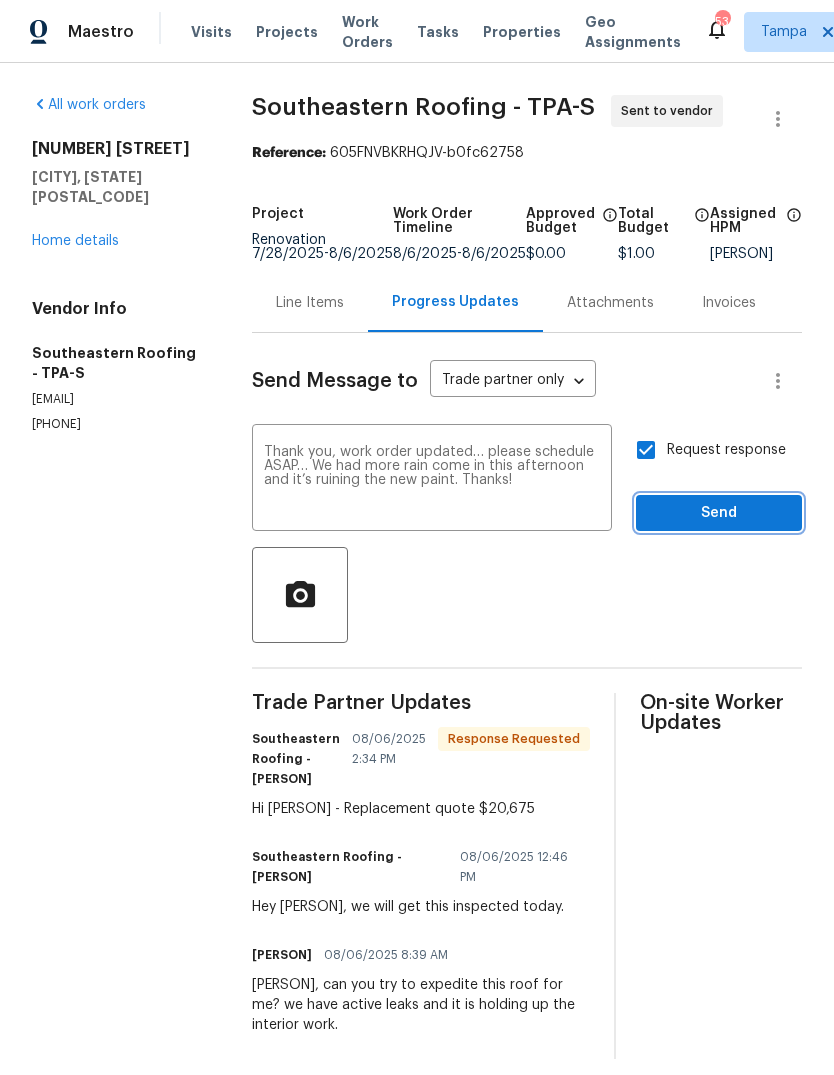 click on "Send" at bounding box center (719, 513) 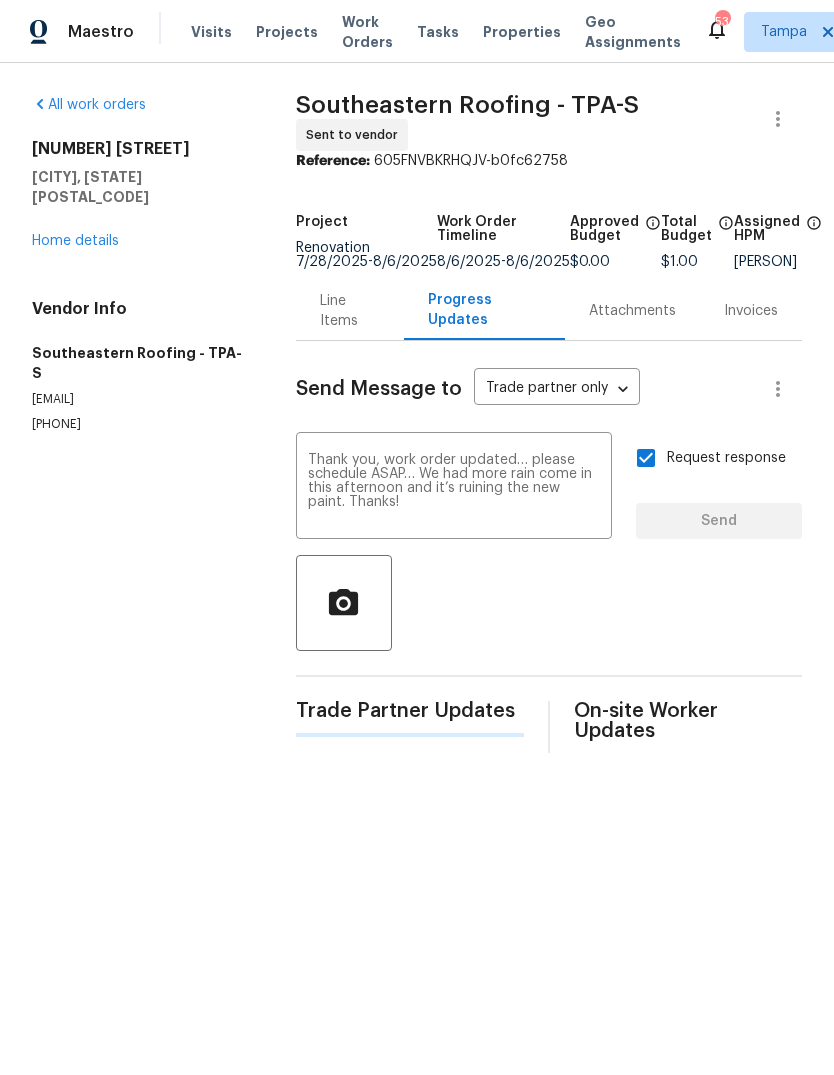 type 